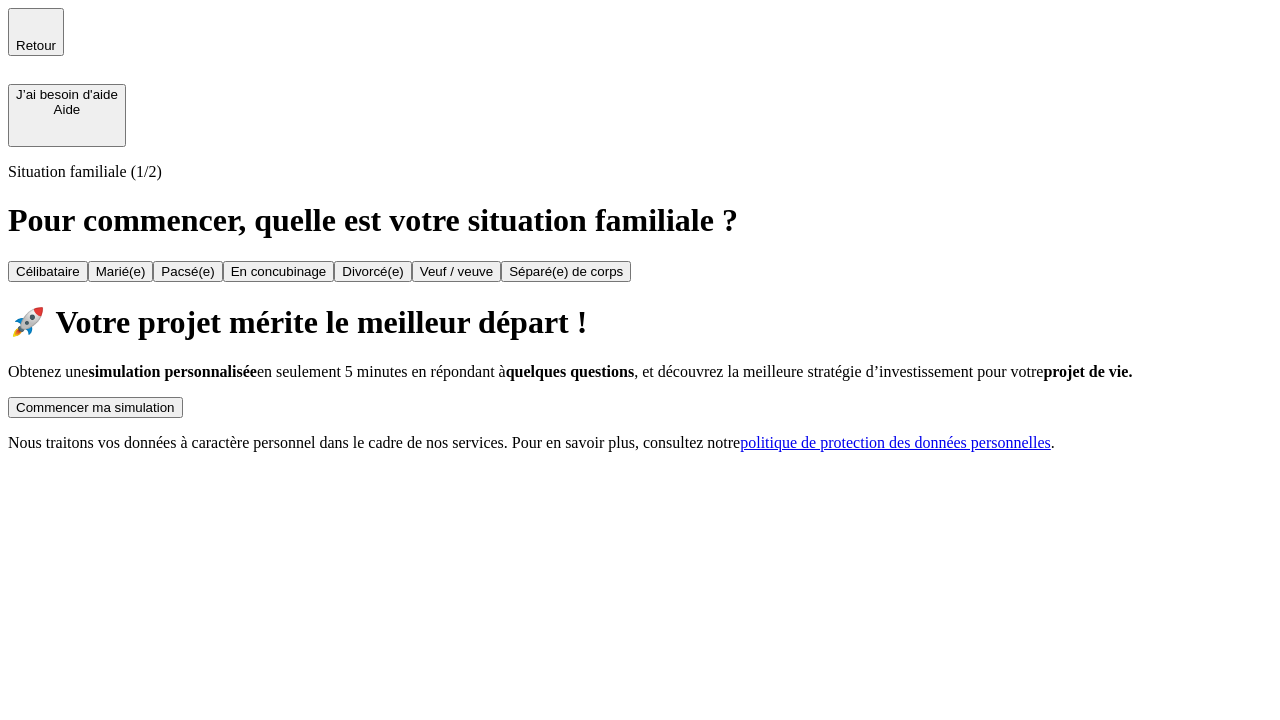 scroll, scrollTop: 0, scrollLeft: 0, axis: both 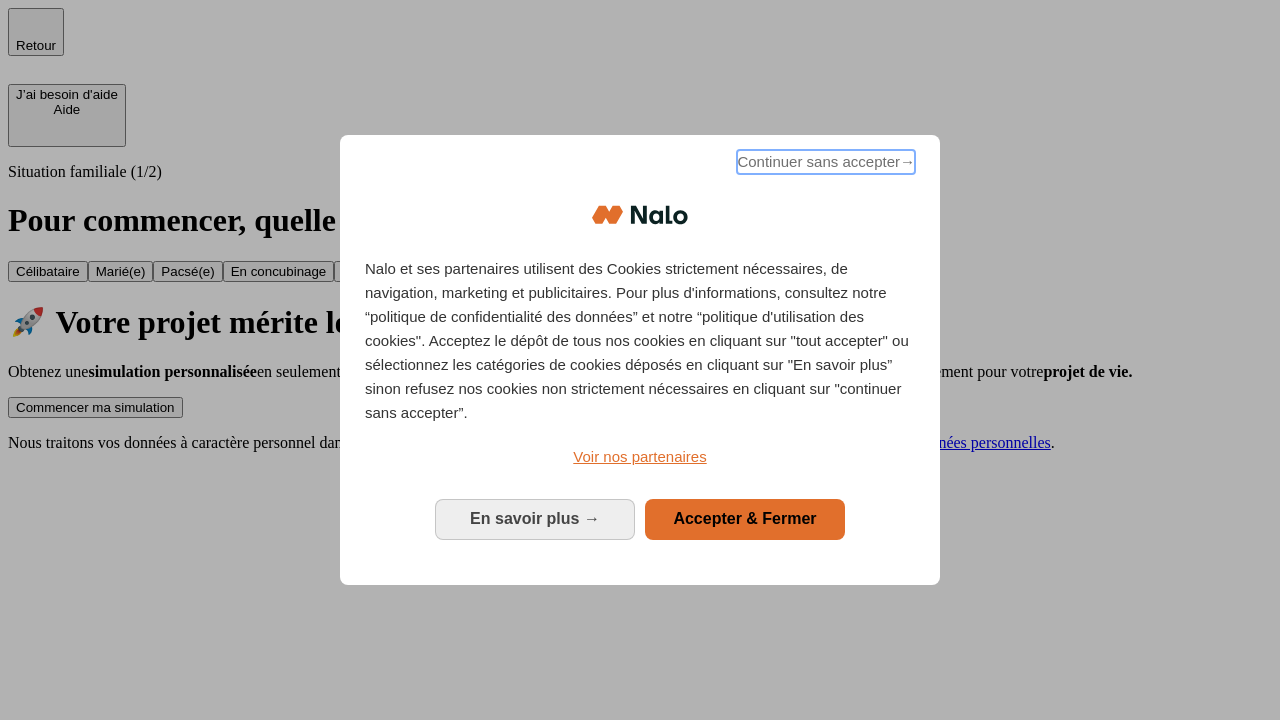 click on "Continuer sans accepter  →" at bounding box center [826, 162] 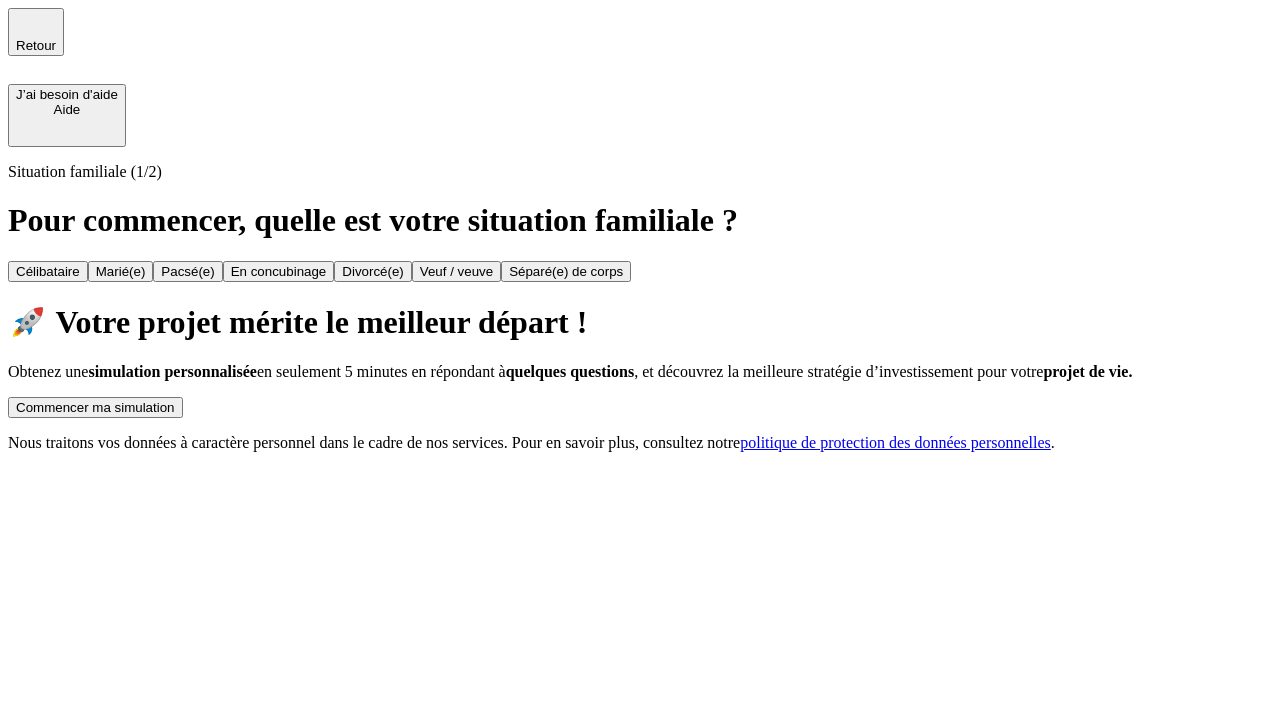 click on "Commencer ma simulation" at bounding box center (95, 407) 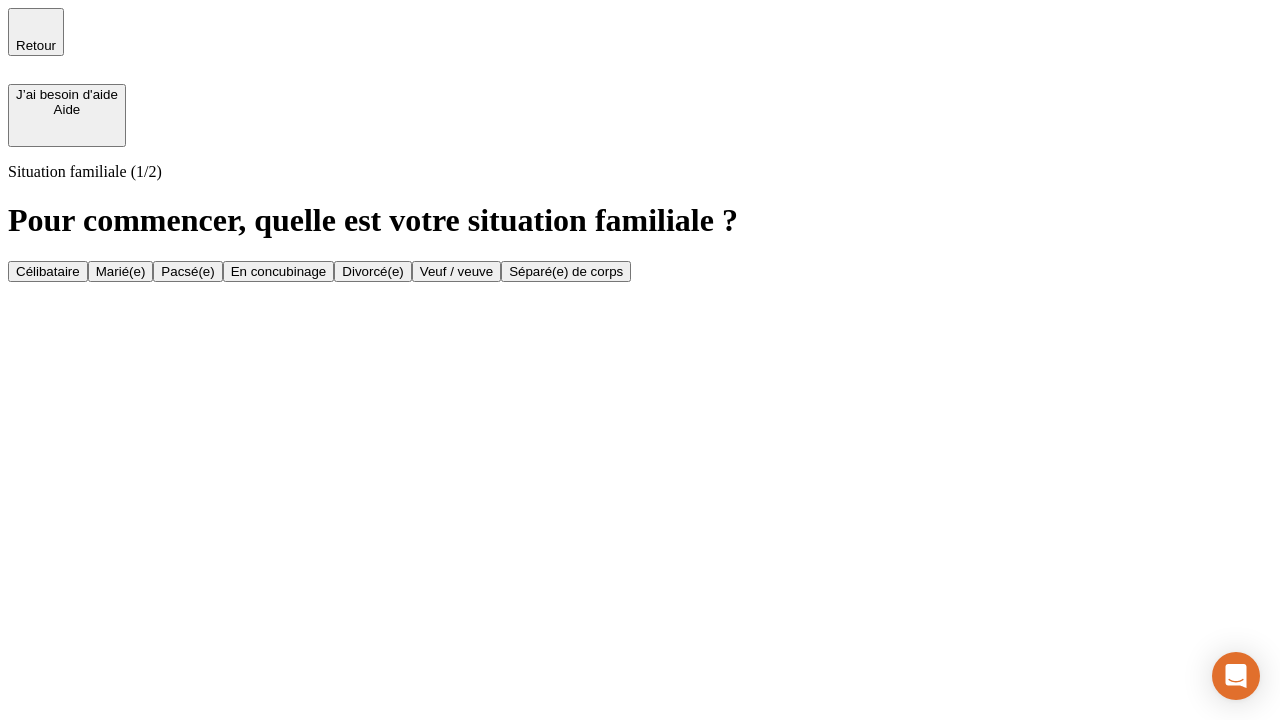 click on "Célibataire" at bounding box center (48, 271) 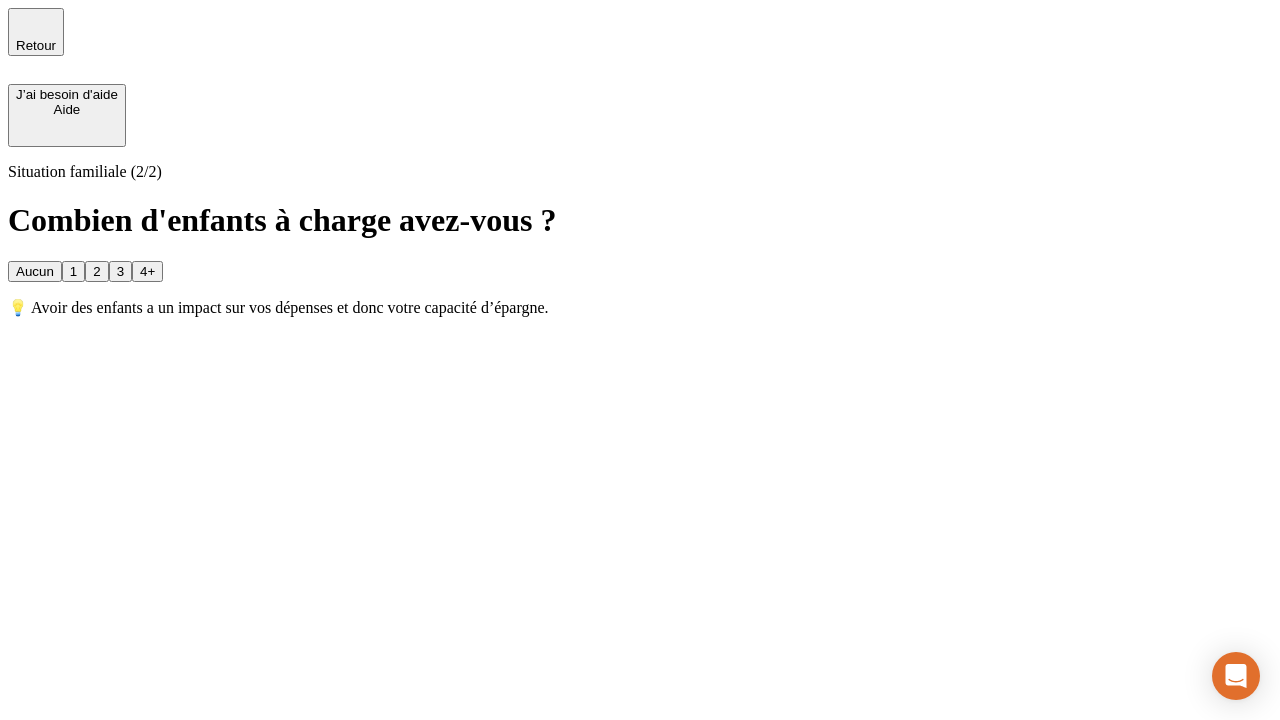 click on "Aucun" at bounding box center [35, 271] 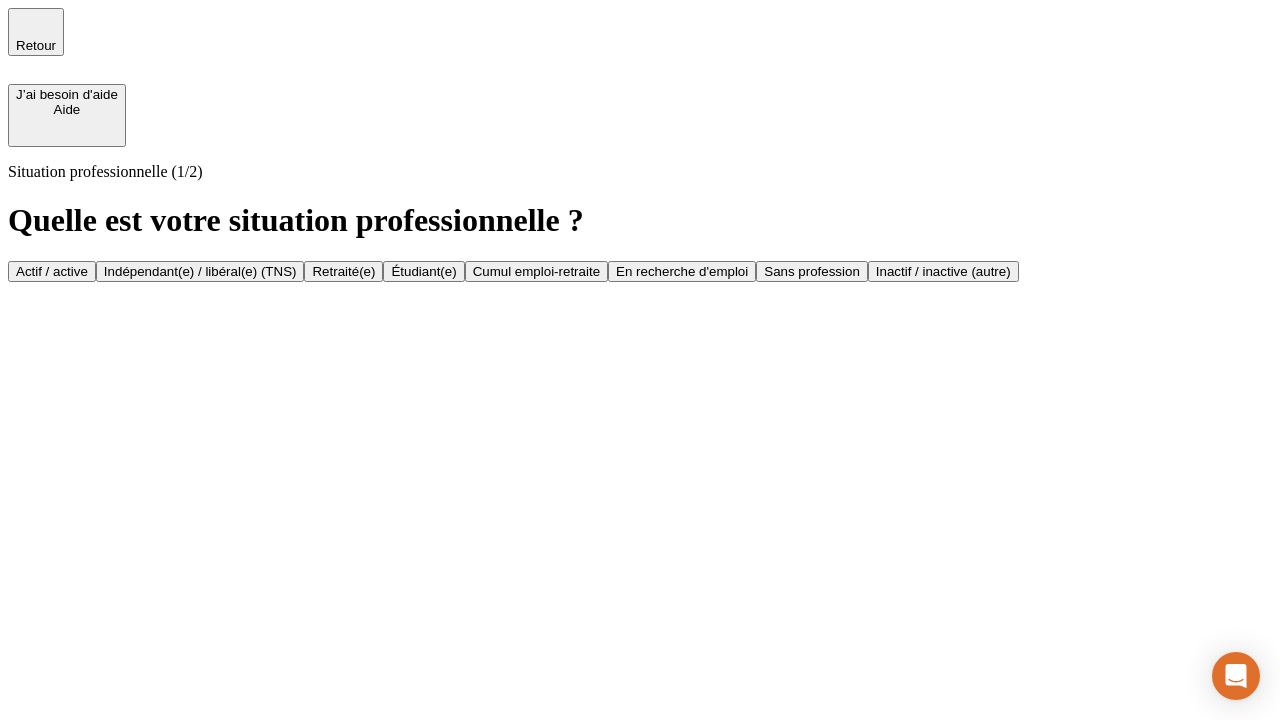 click on "Actif / active" at bounding box center (52, 271) 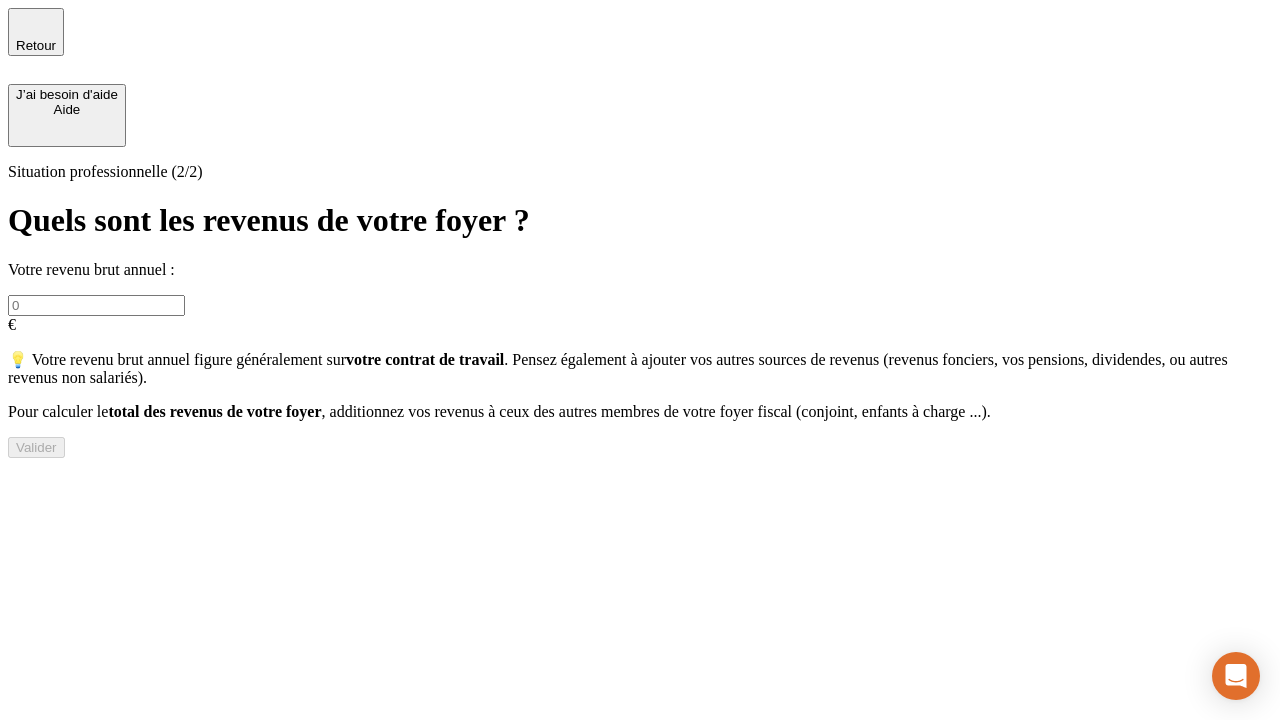 click at bounding box center (96, 305) 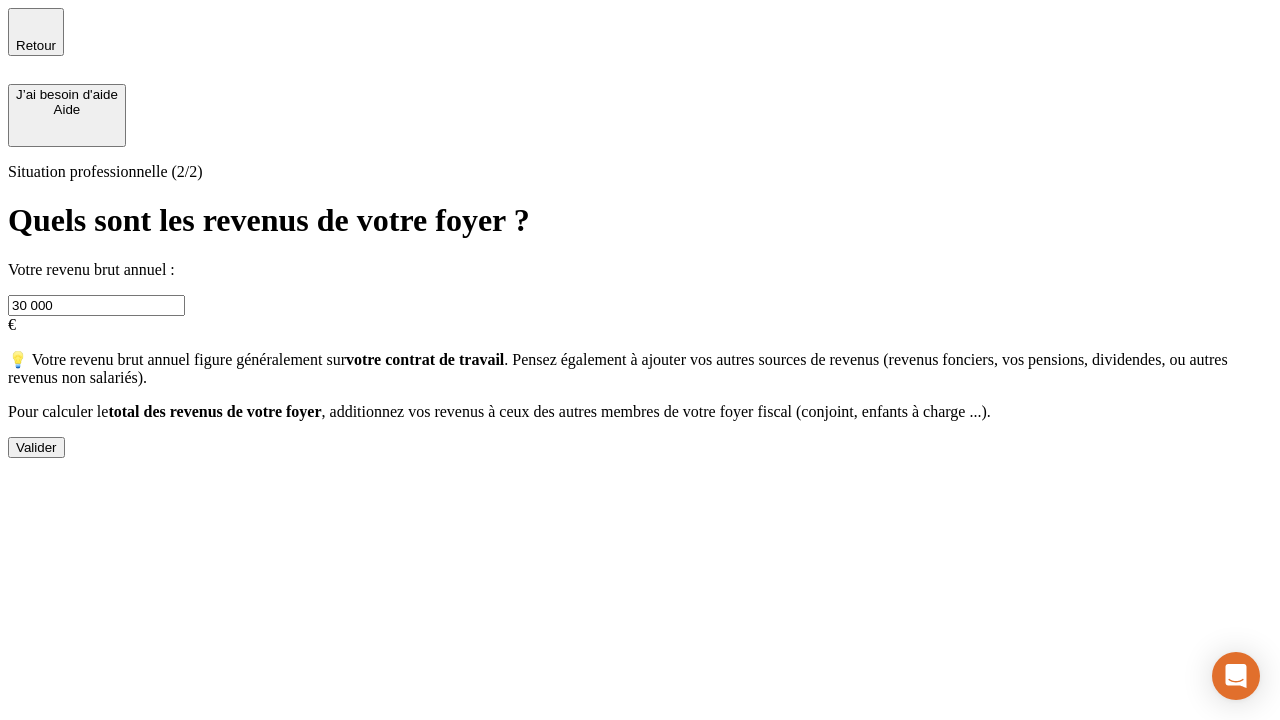 click on "Valider" at bounding box center [36, 447] 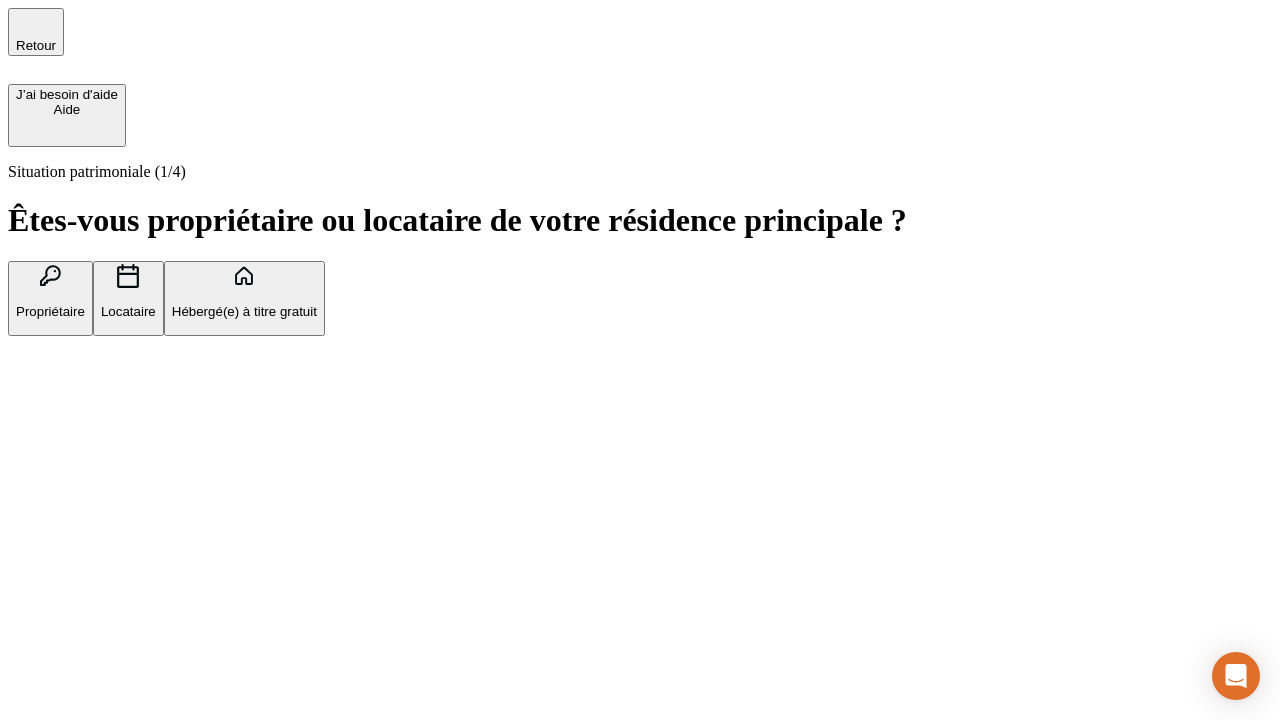 click on "Hébergé(e) à titre gratuit" at bounding box center [244, 311] 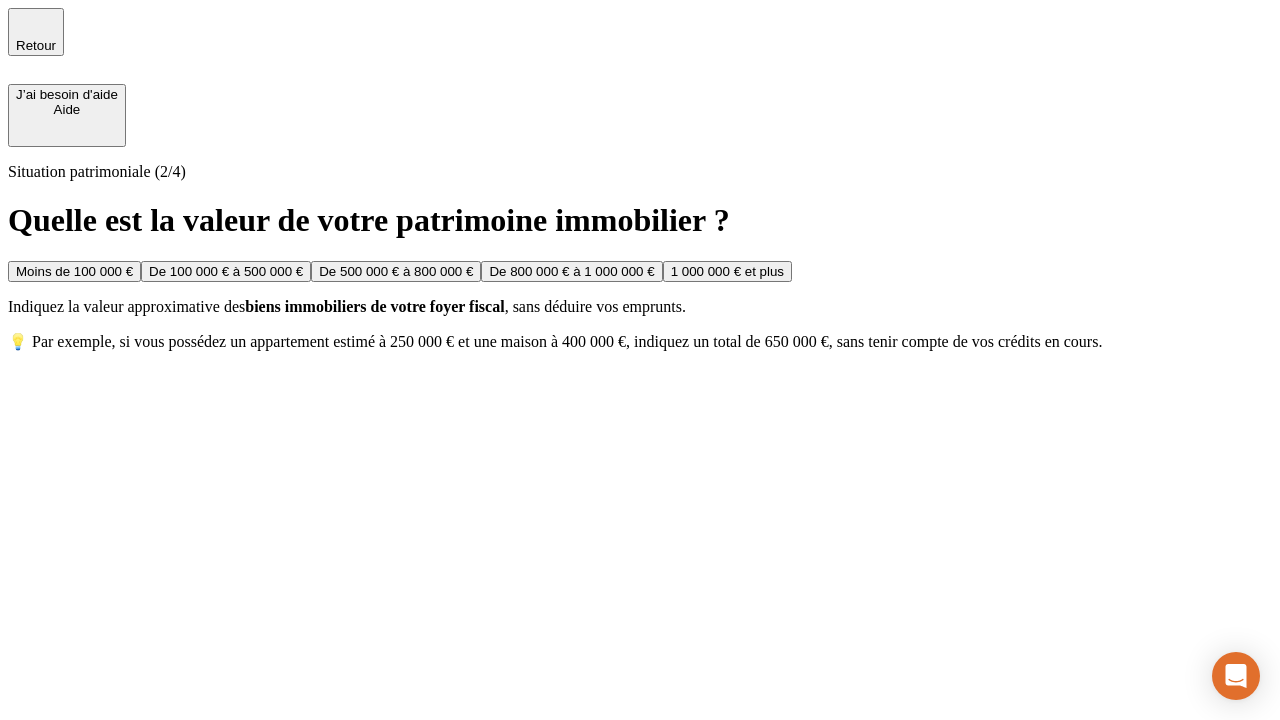 click on "Moins de 100 000 €" at bounding box center (74, 271) 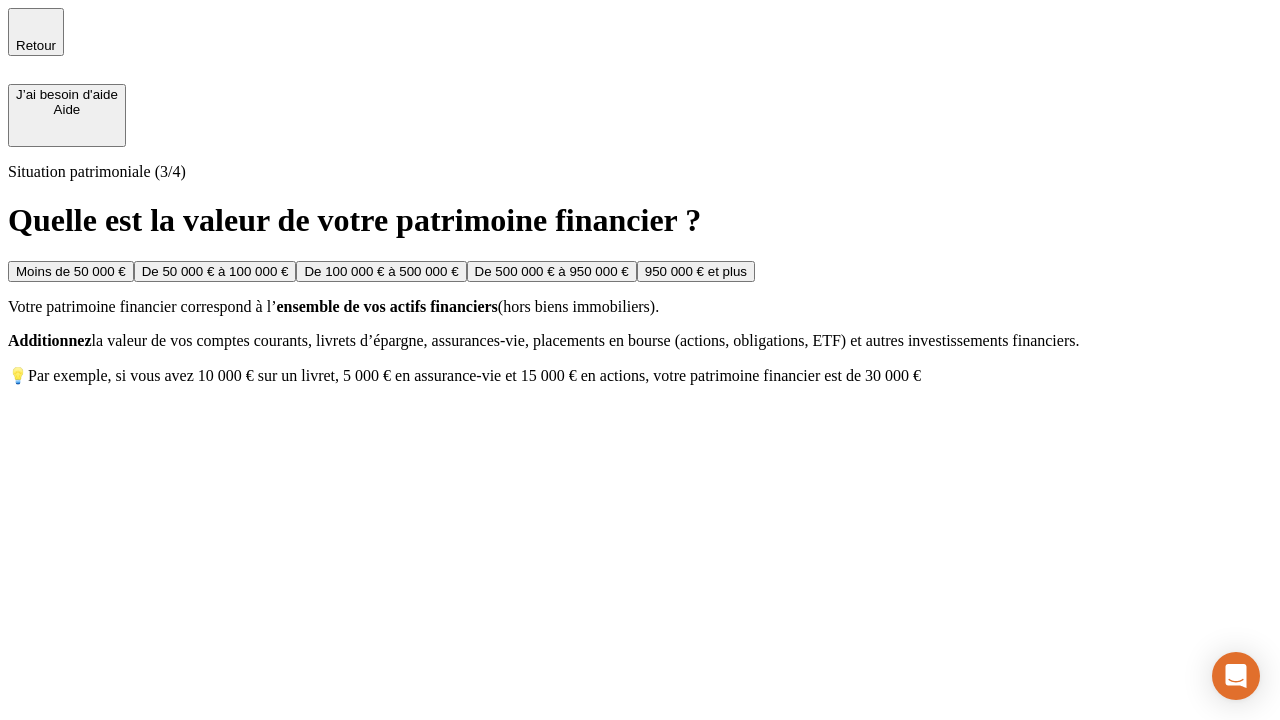 click on "Moins de 50 000 €" at bounding box center (71, 271) 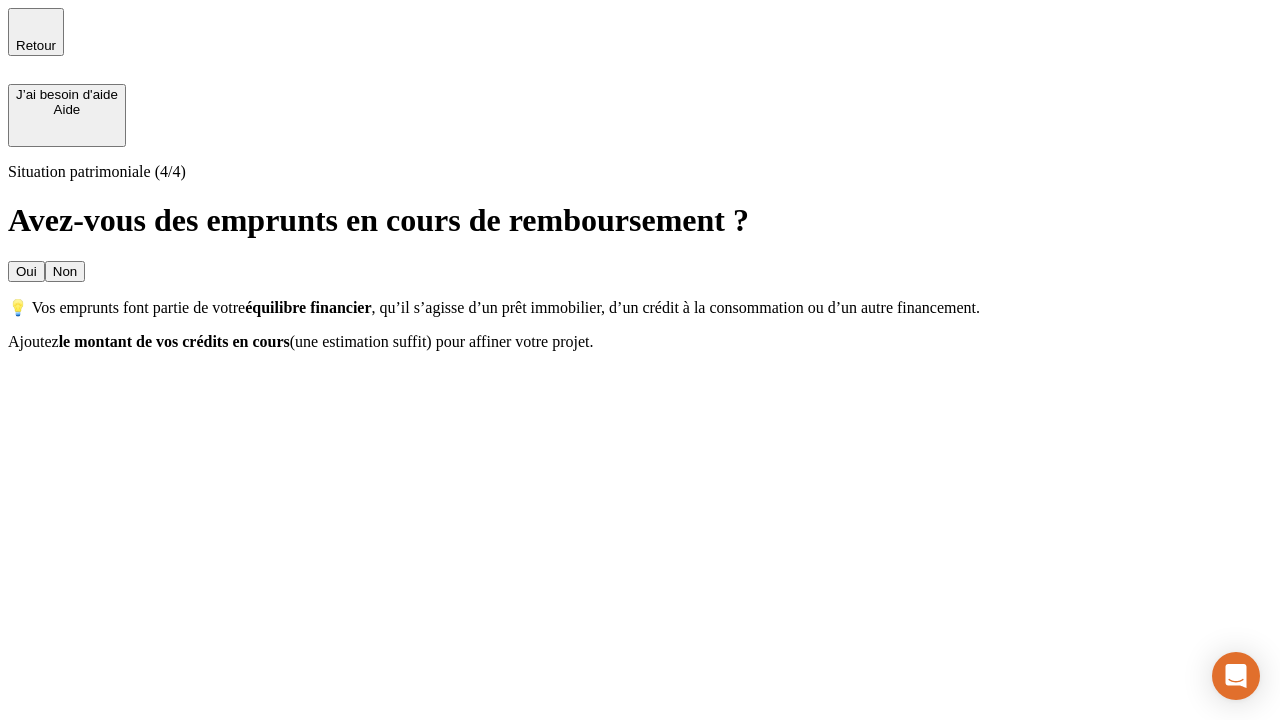 click on "Non" at bounding box center (65, 271) 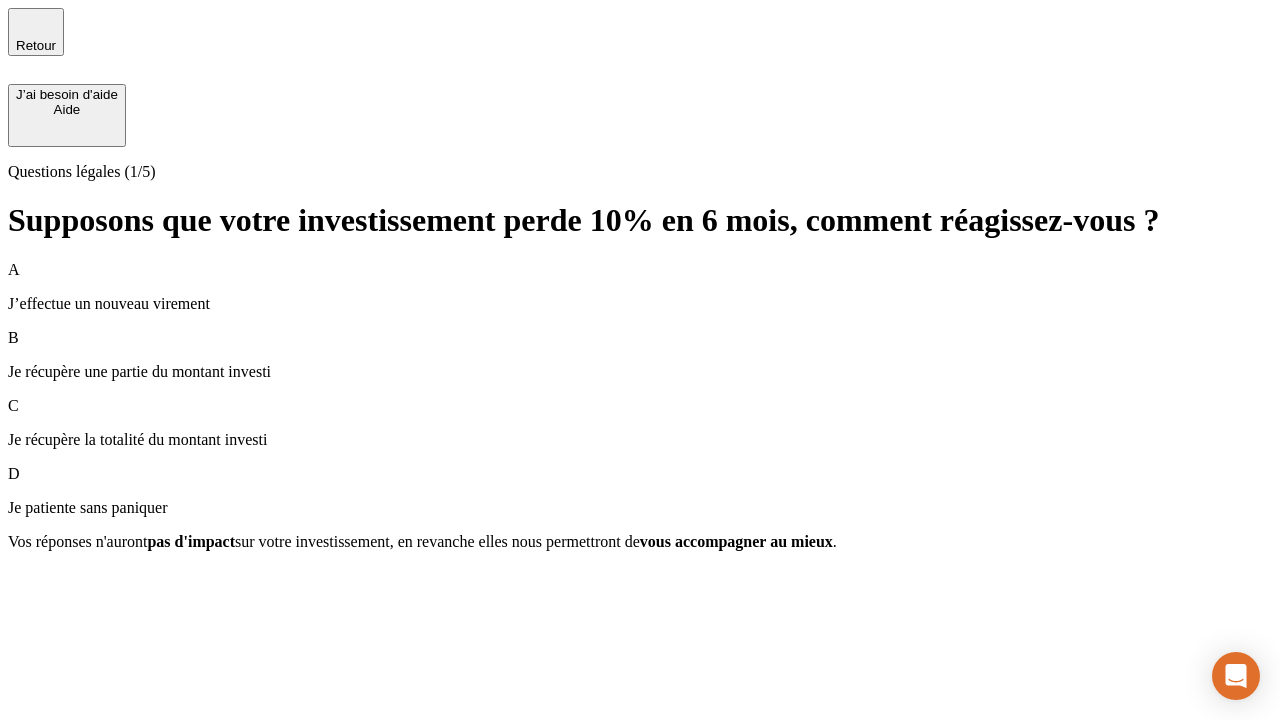 click on "A J’effectue un nouveau virement" at bounding box center (640, 287) 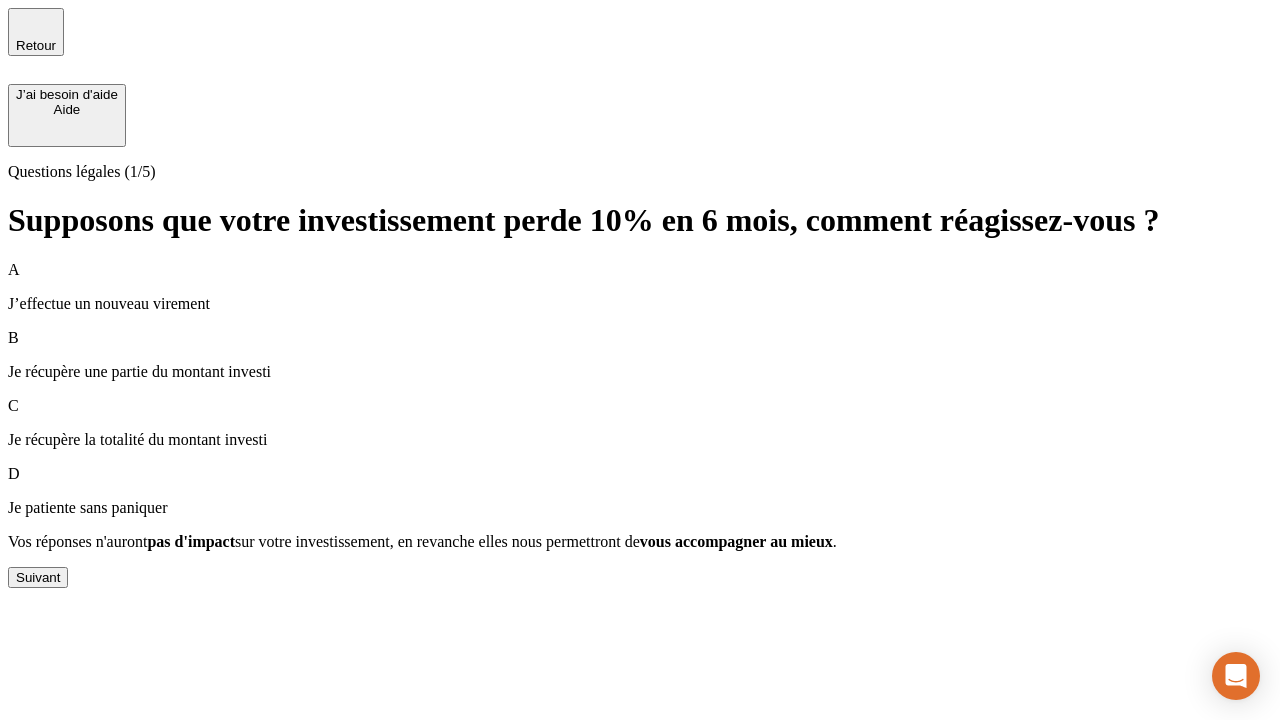 click on "Suivant" at bounding box center (38, 577) 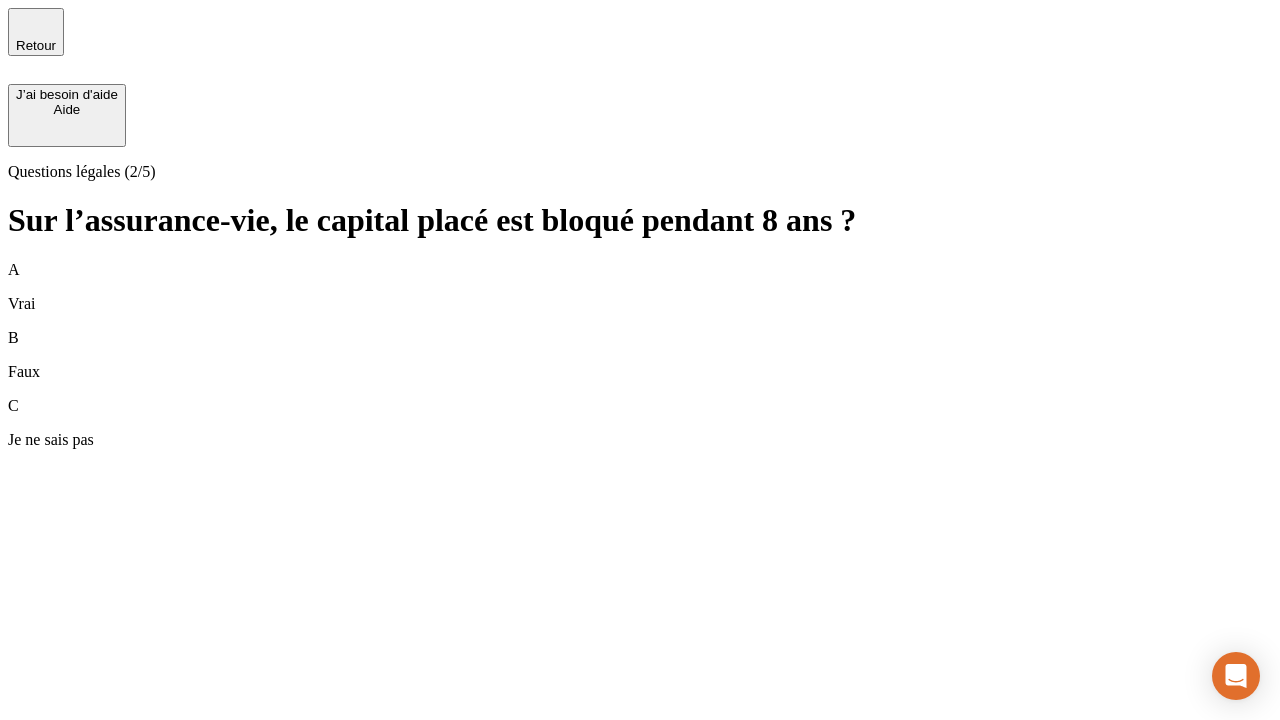 click on "B Faux" at bounding box center [640, 355] 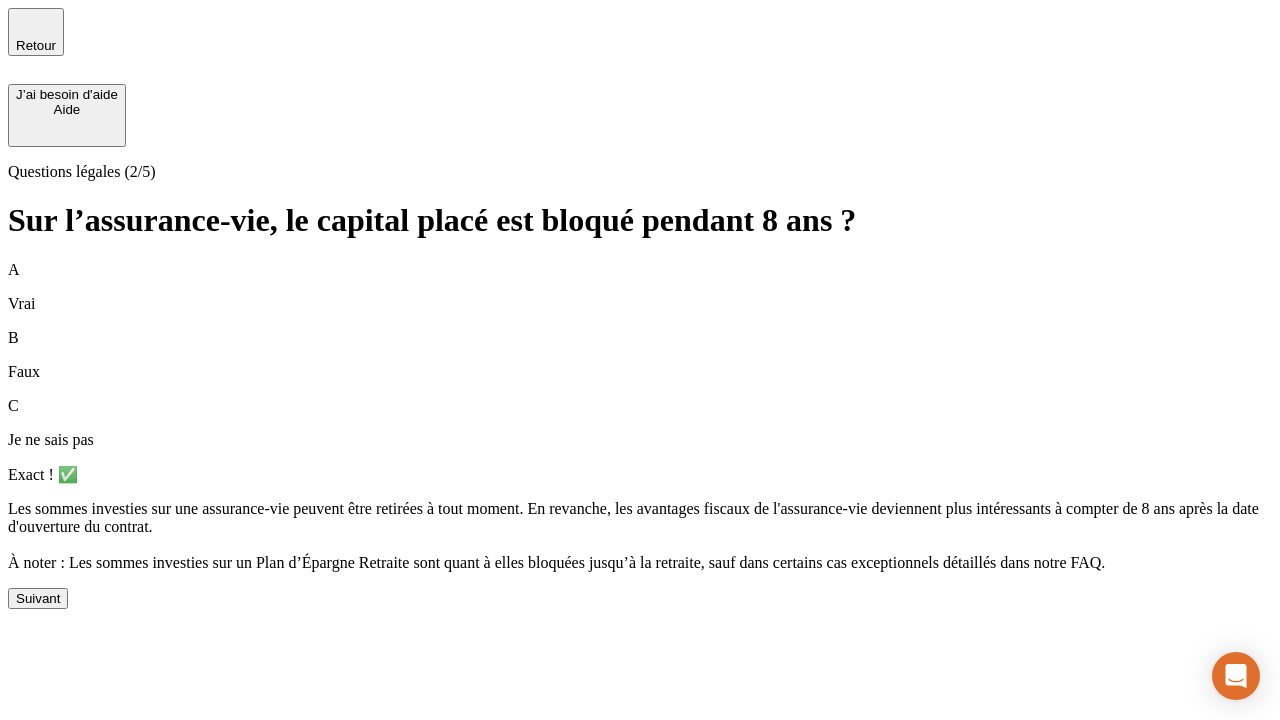 click on "Suivant" at bounding box center [38, 598] 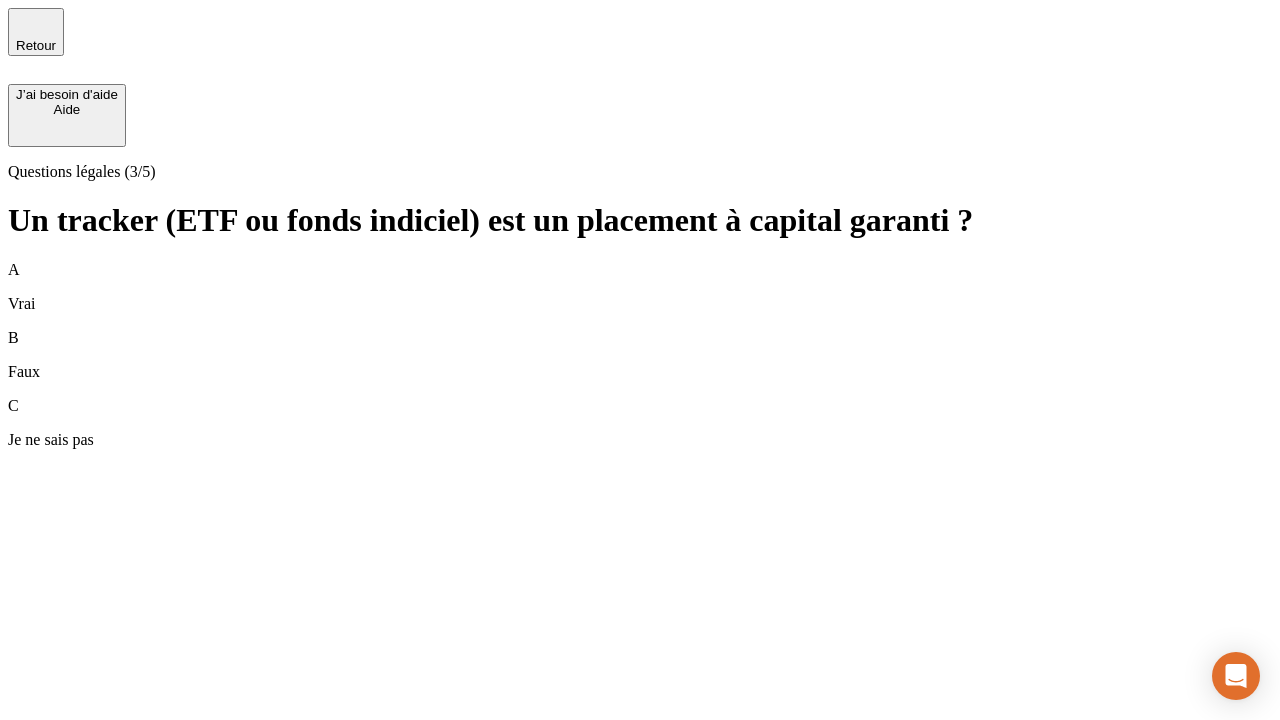click on "B Faux" at bounding box center [640, 355] 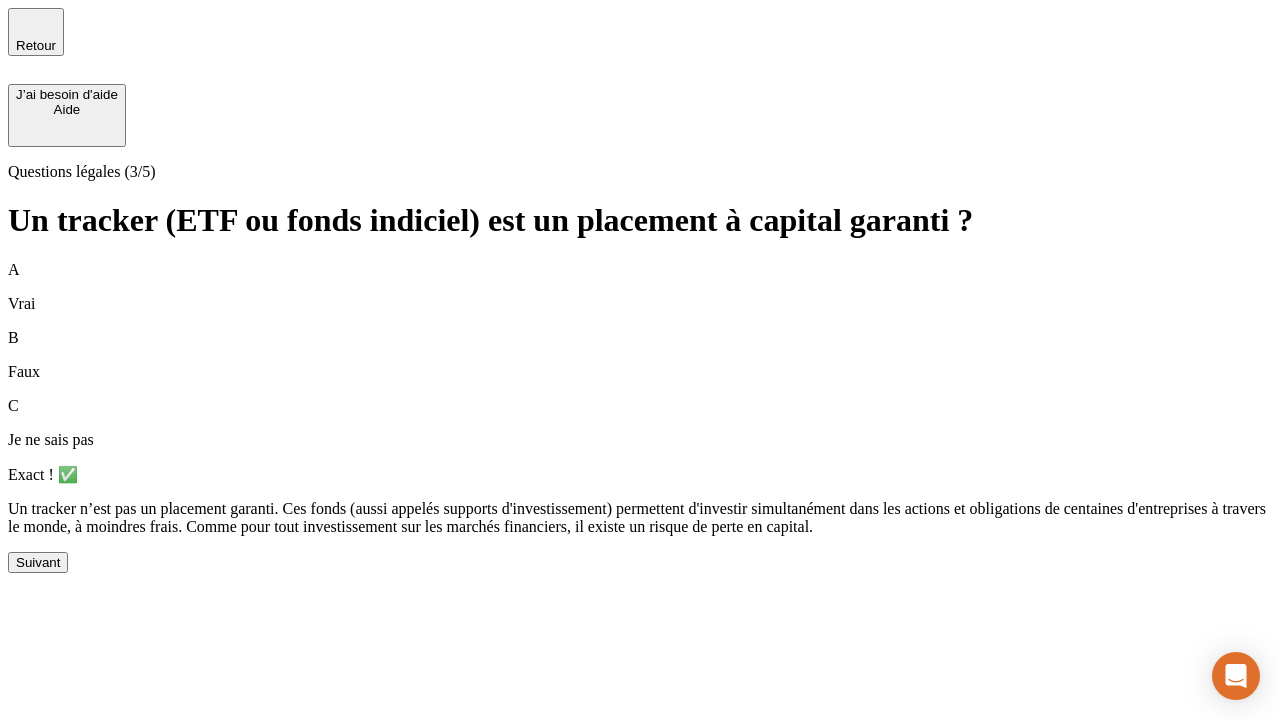 click on "Suivant" at bounding box center (38, 562) 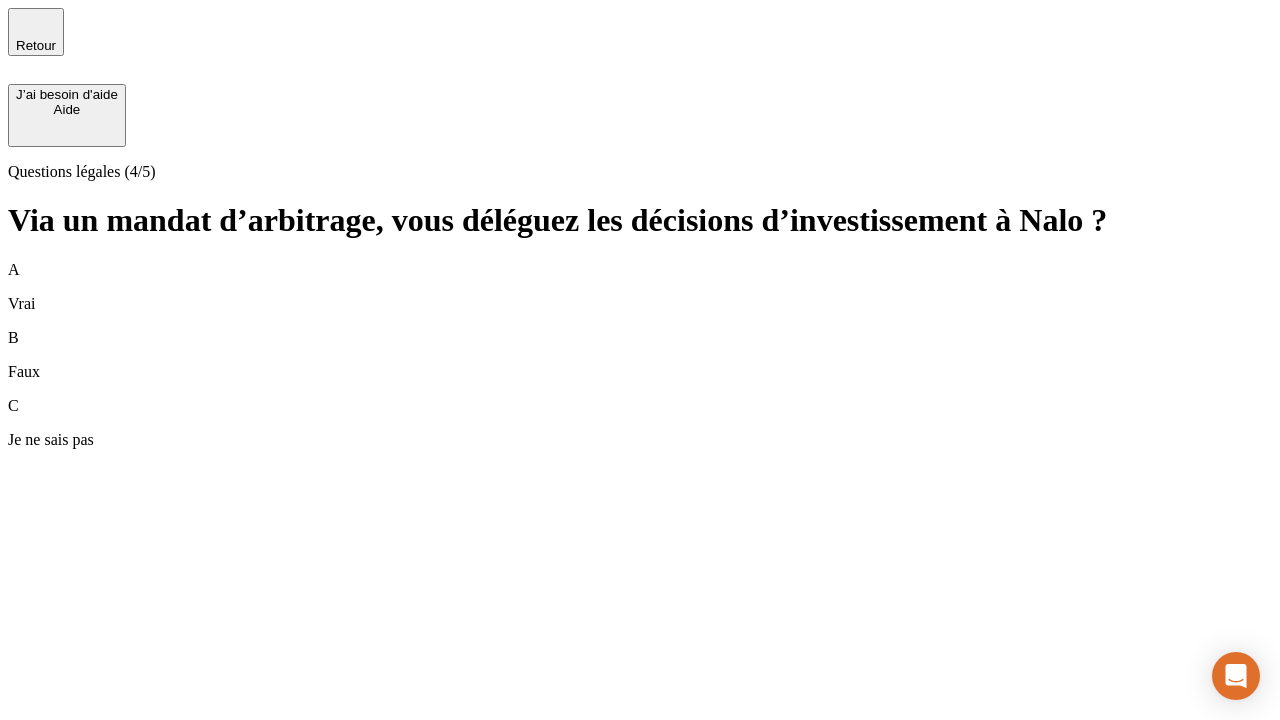 click on "A Vrai" at bounding box center [640, 287] 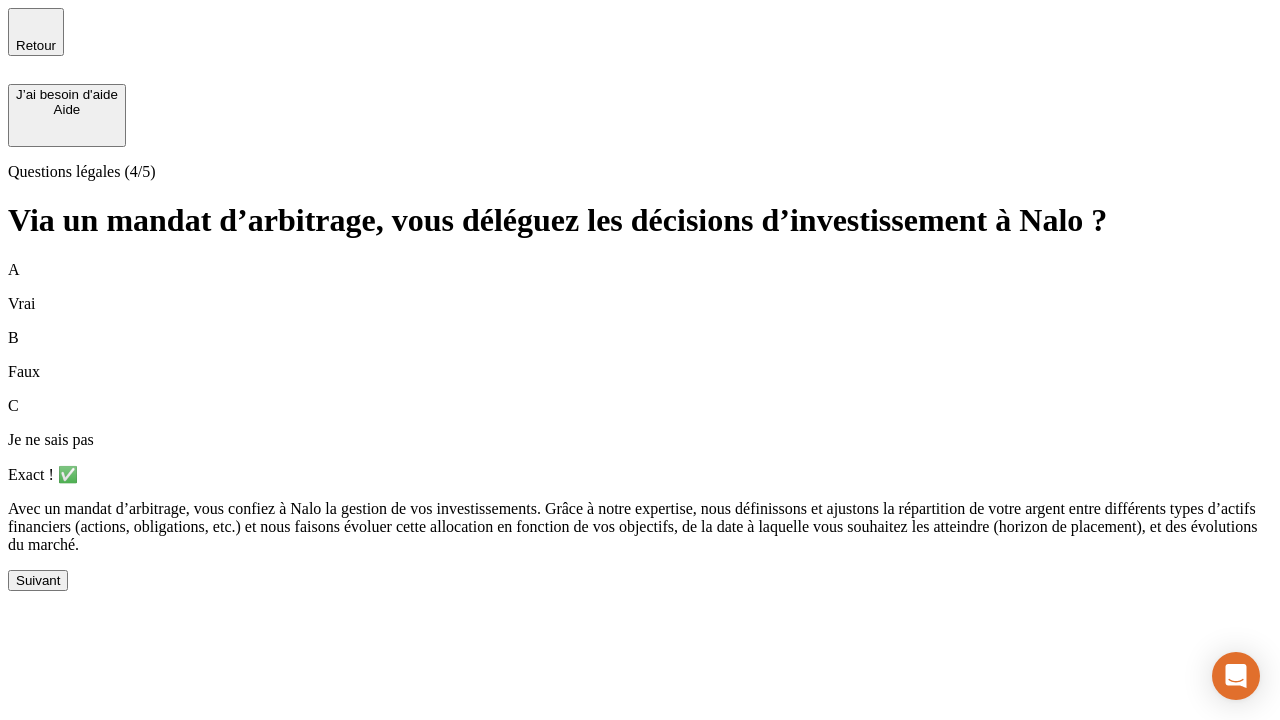 click on "Suivant" at bounding box center (38, 580) 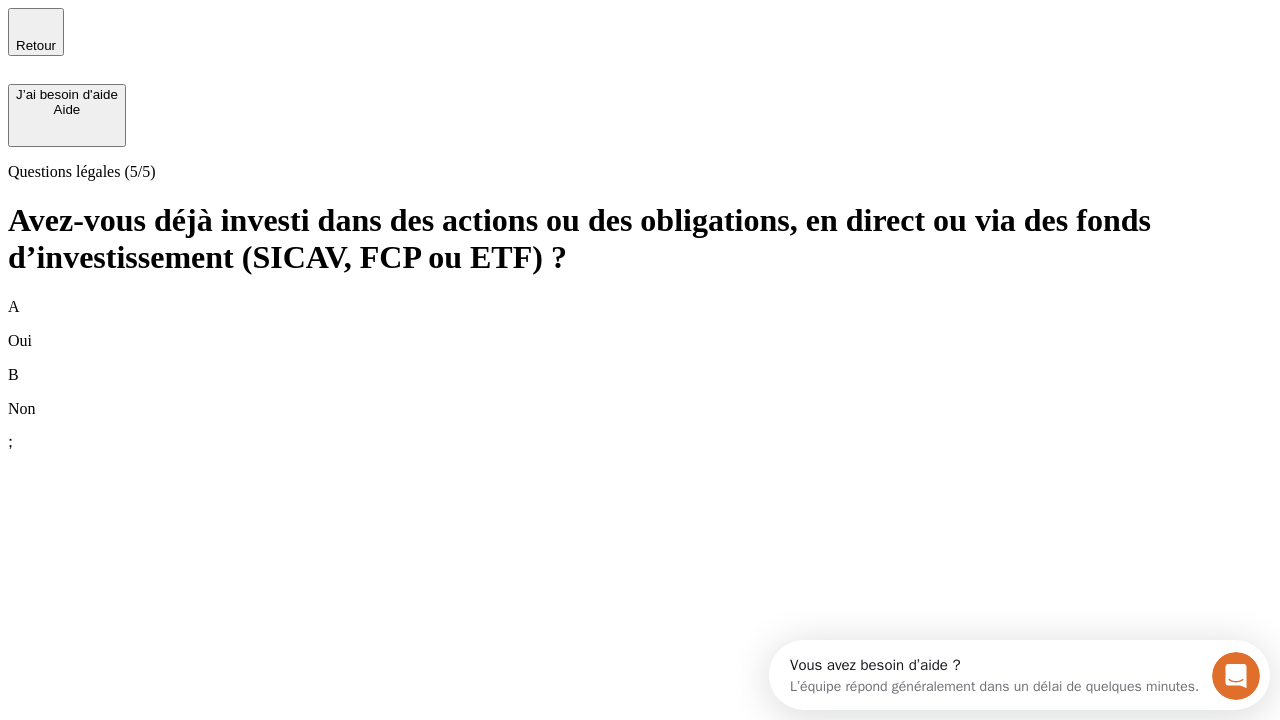 scroll, scrollTop: 0, scrollLeft: 0, axis: both 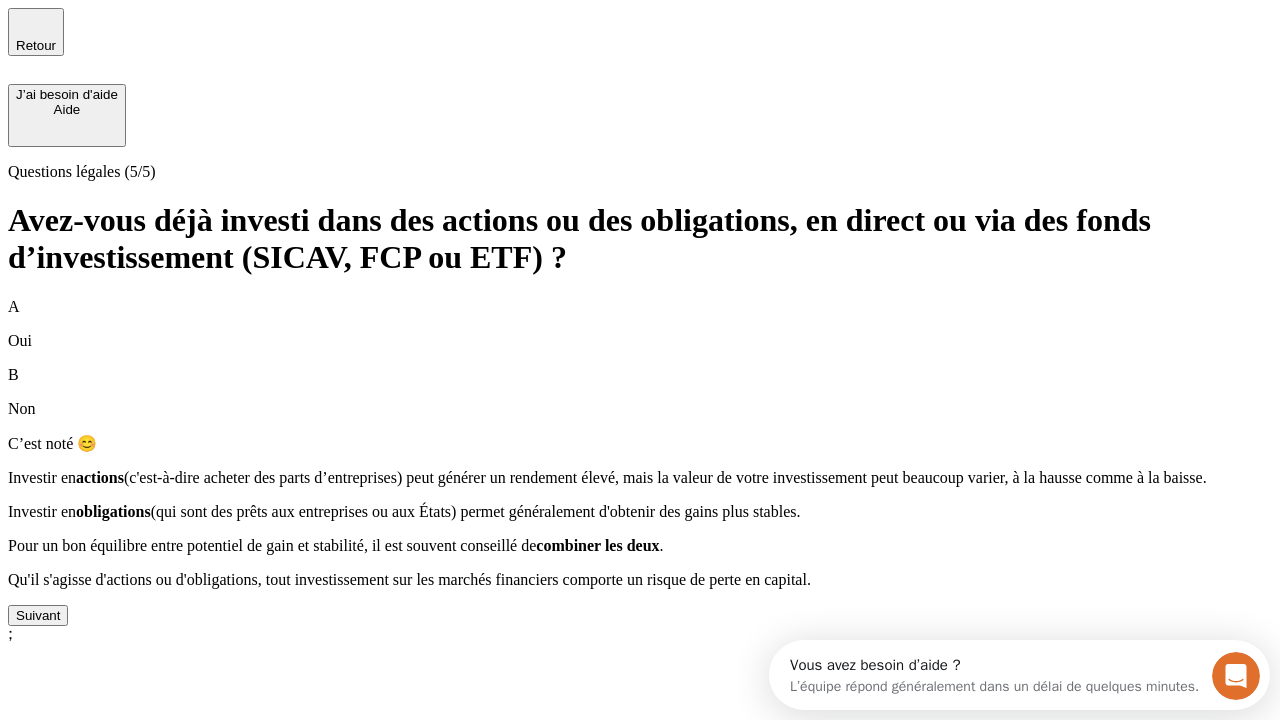 click on "Suivant" at bounding box center [38, 615] 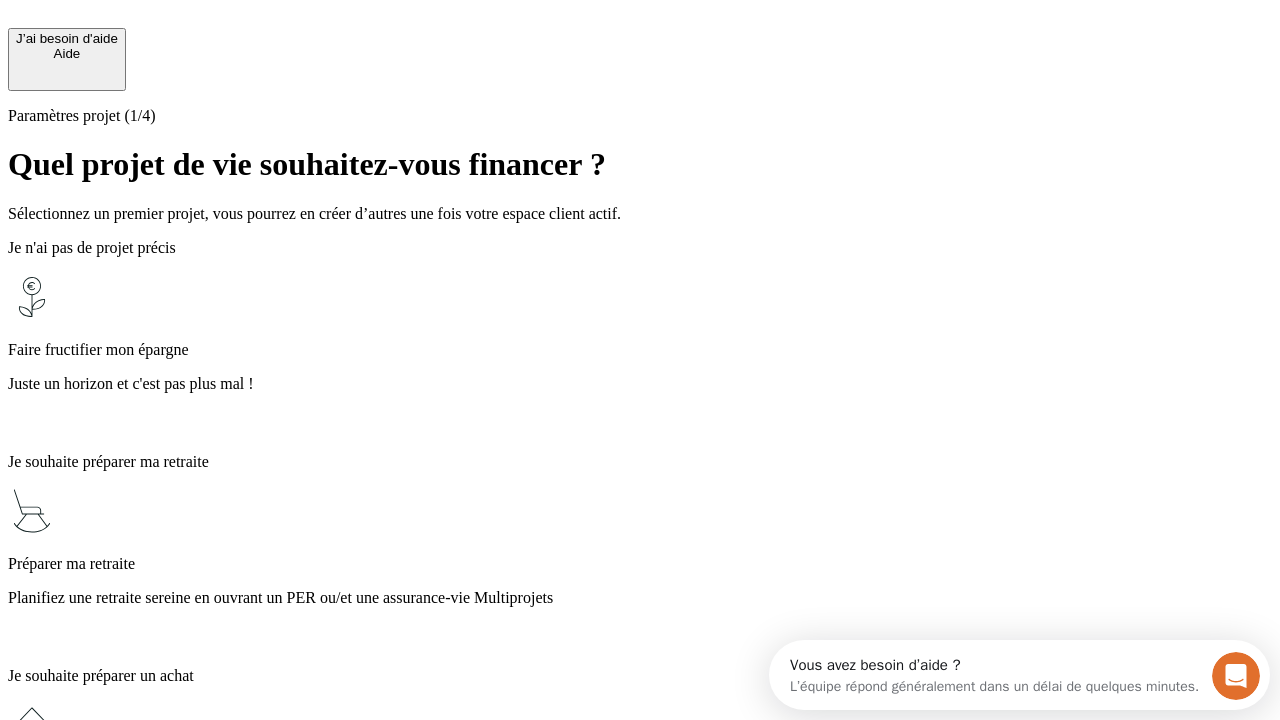 click on "Profitez des avantages fiscaux de l’assurance-vie" at bounding box center (640, 1354) 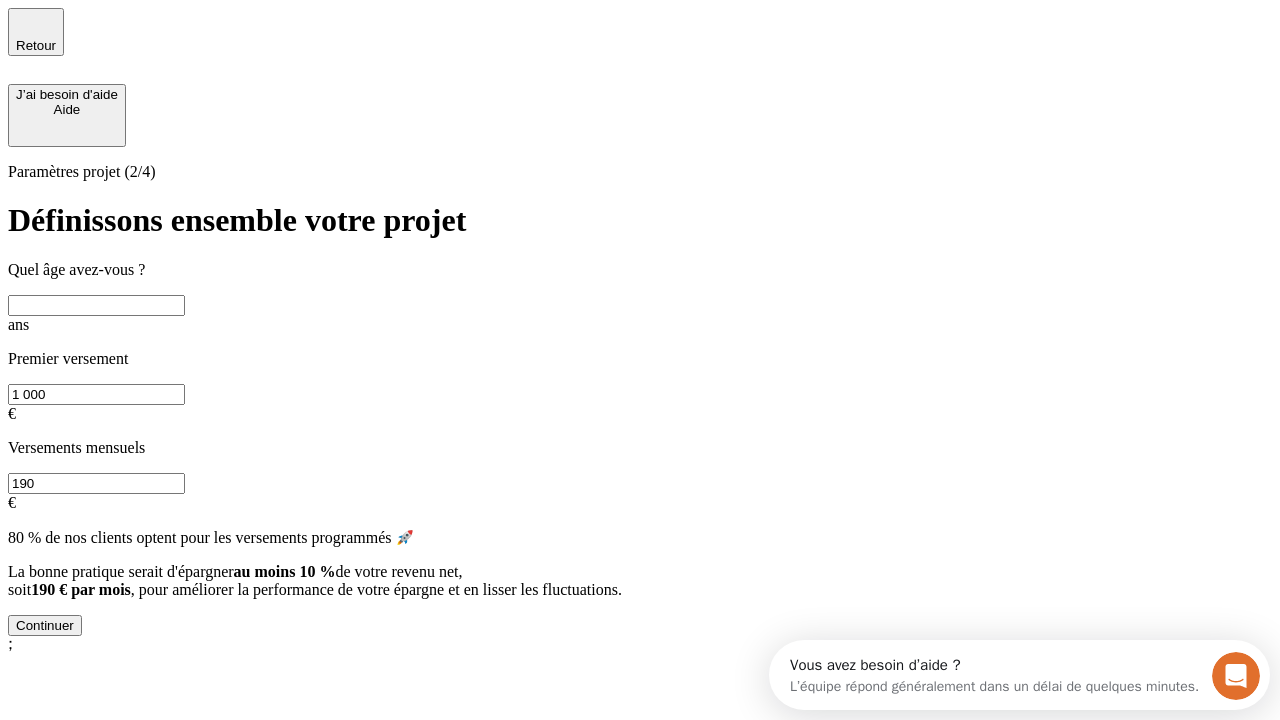 click at bounding box center (96, 305) 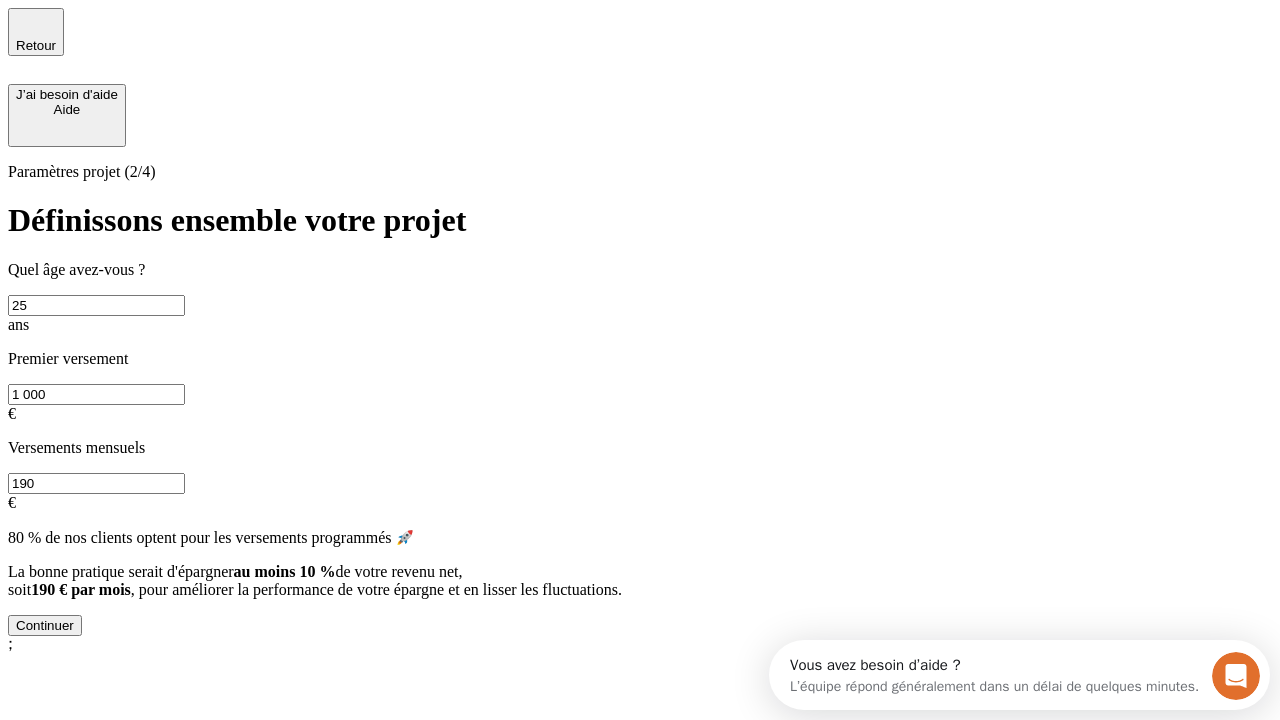 type on "25" 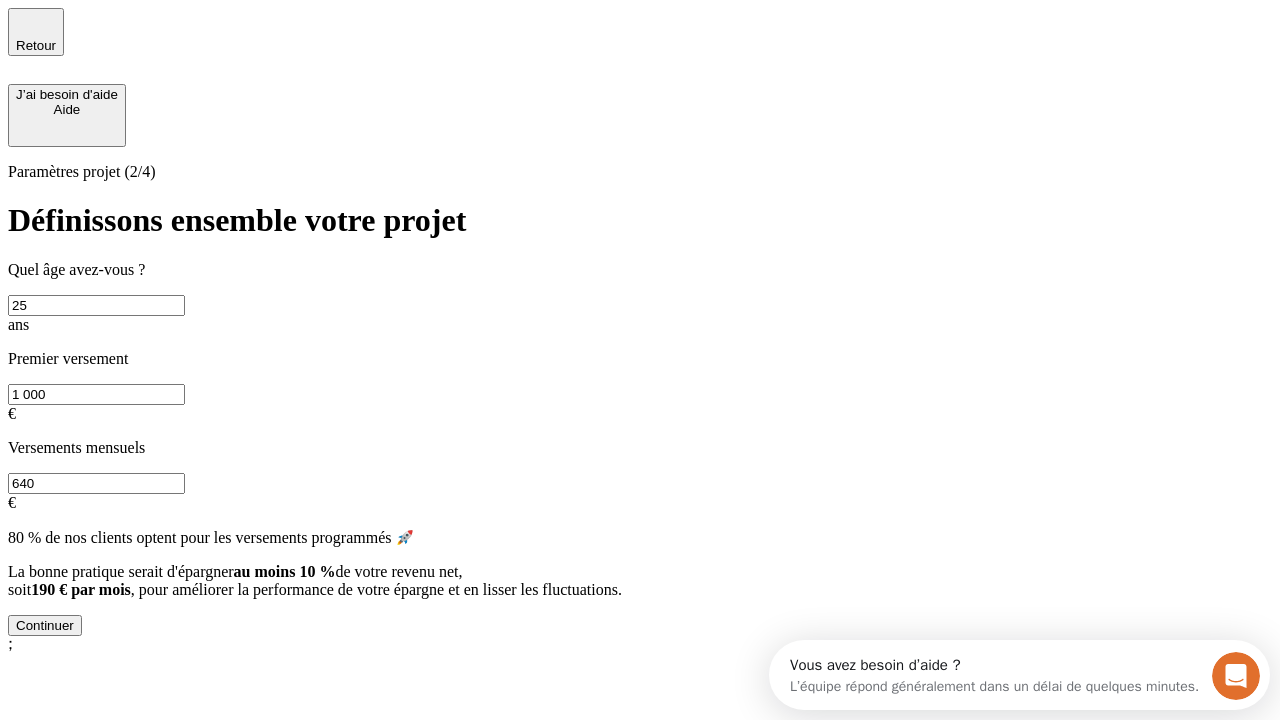 type on "640" 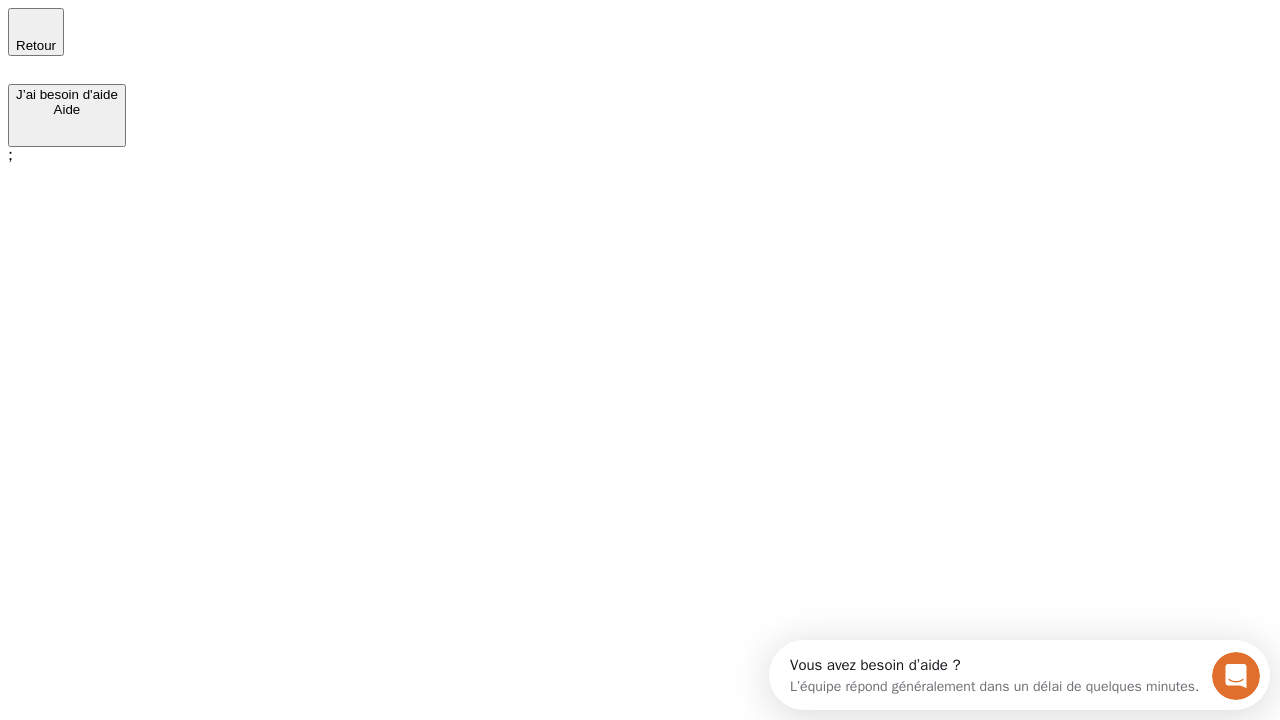 scroll, scrollTop: 0, scrollLeft: 0, axis: both 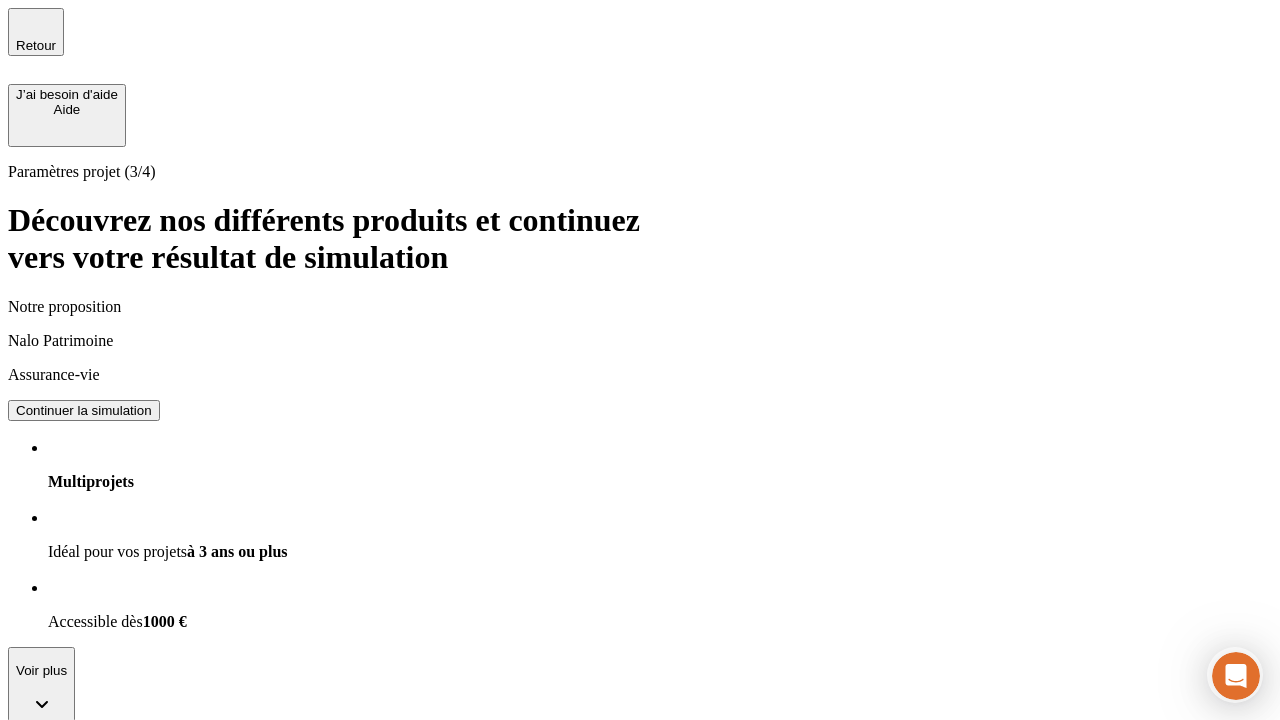 click on "Continuer la simulation" at bounding box center (84, 410) 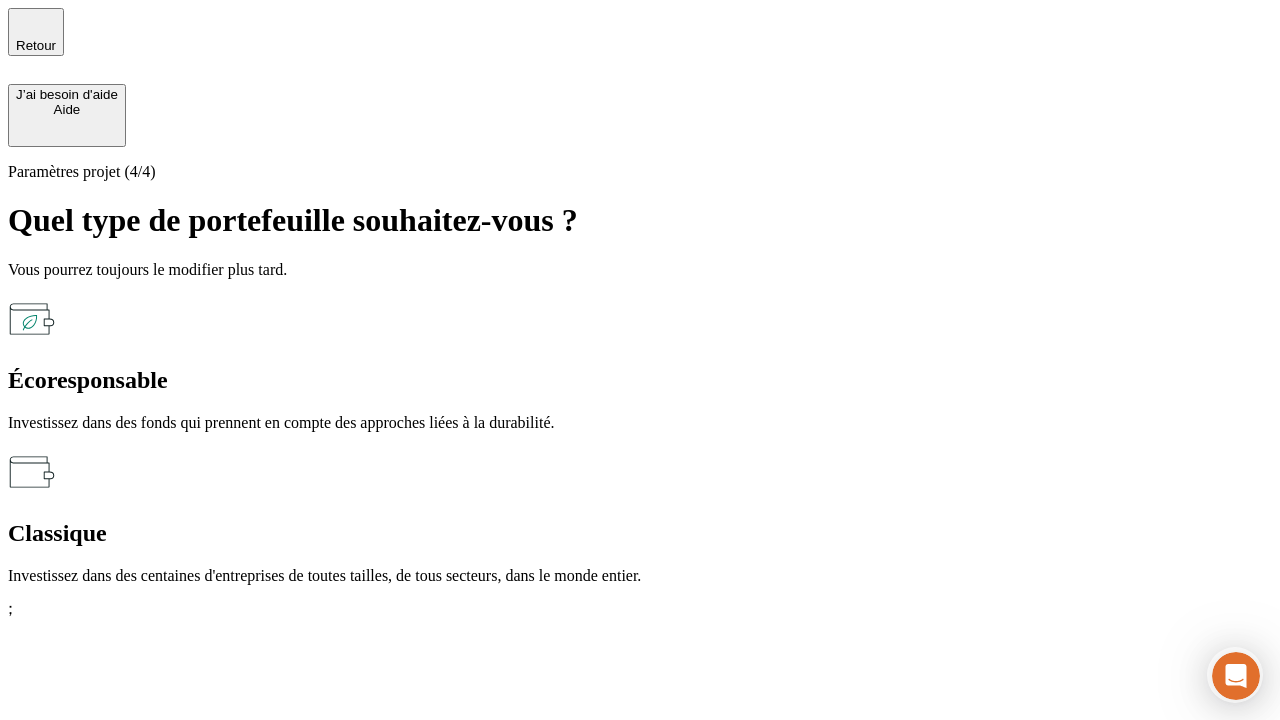 click on "Écoresponsable" at bounding box center [640, 380] 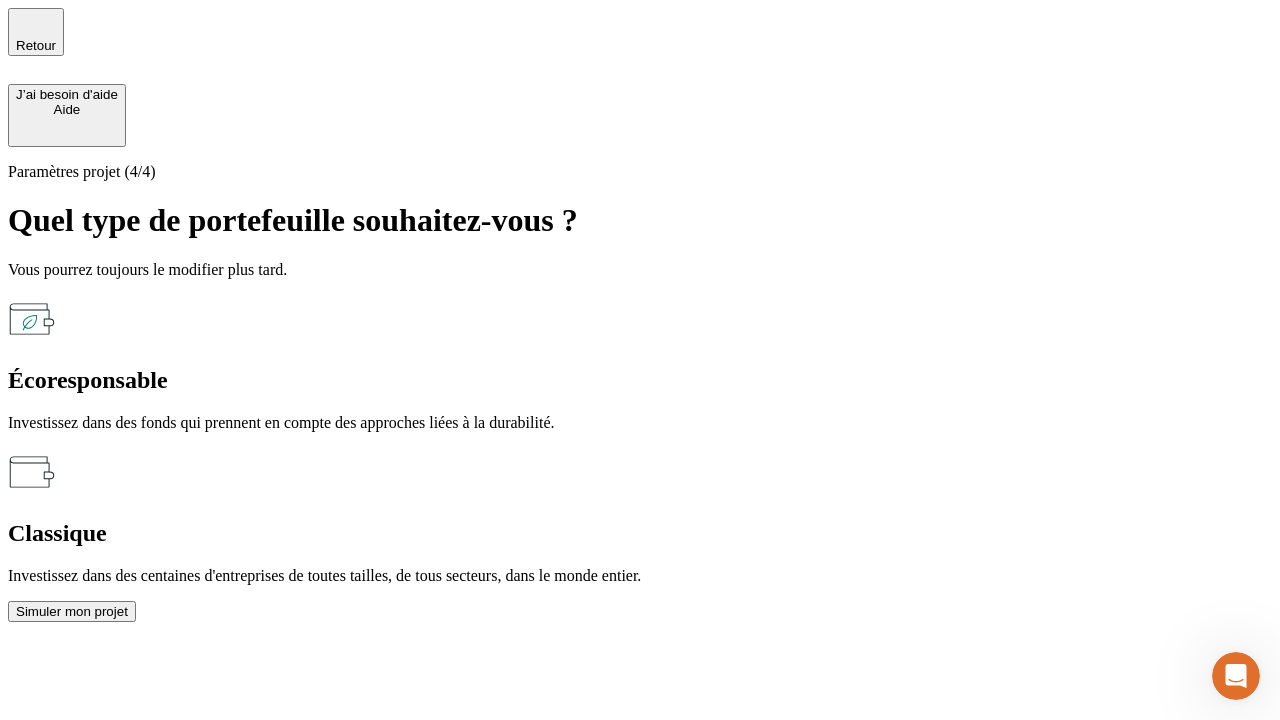 click on "Simuler mon projet" at bounding box center [72, 611] 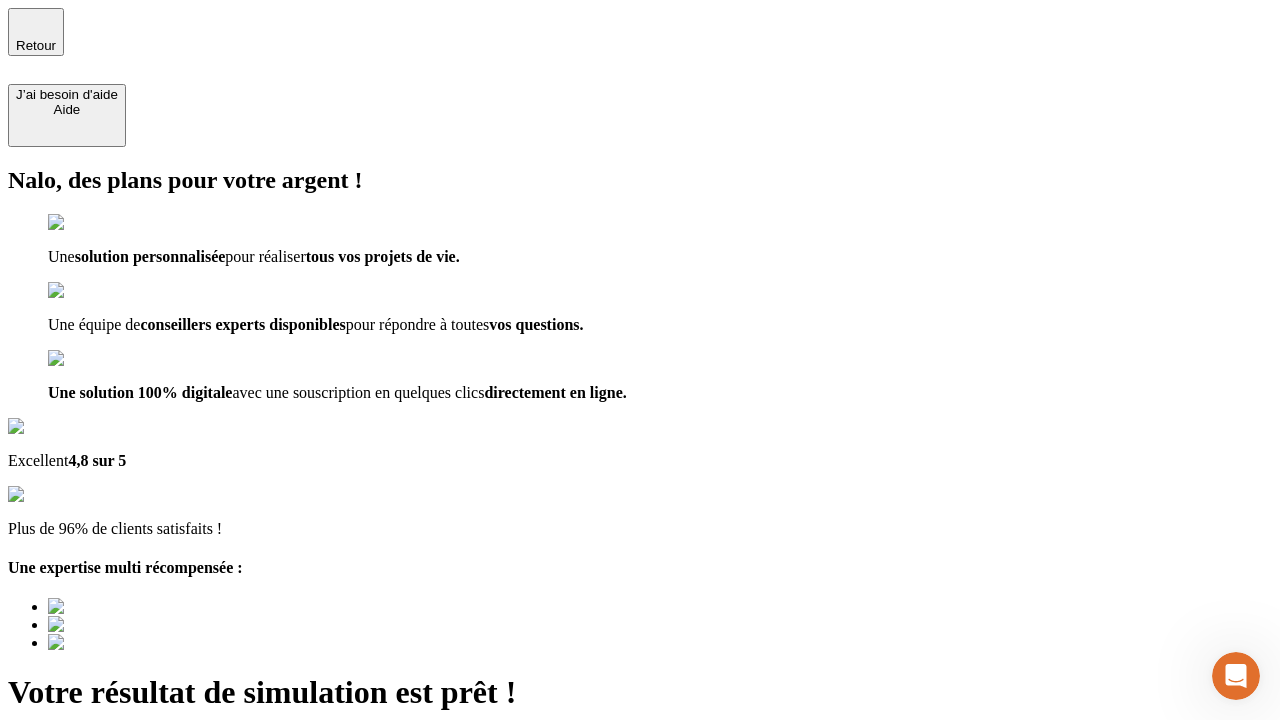 click on "Découvrir ma simulation" at bounding box center (87, 881) 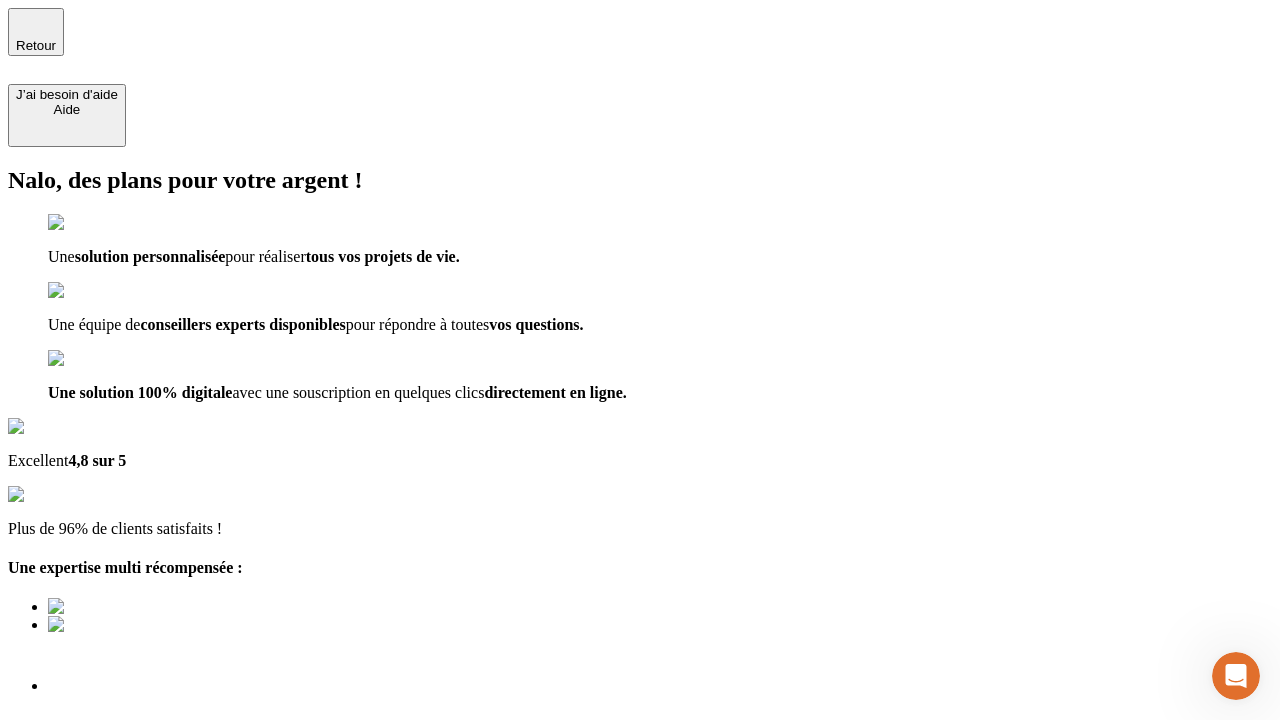 type on "[EMAIL]" 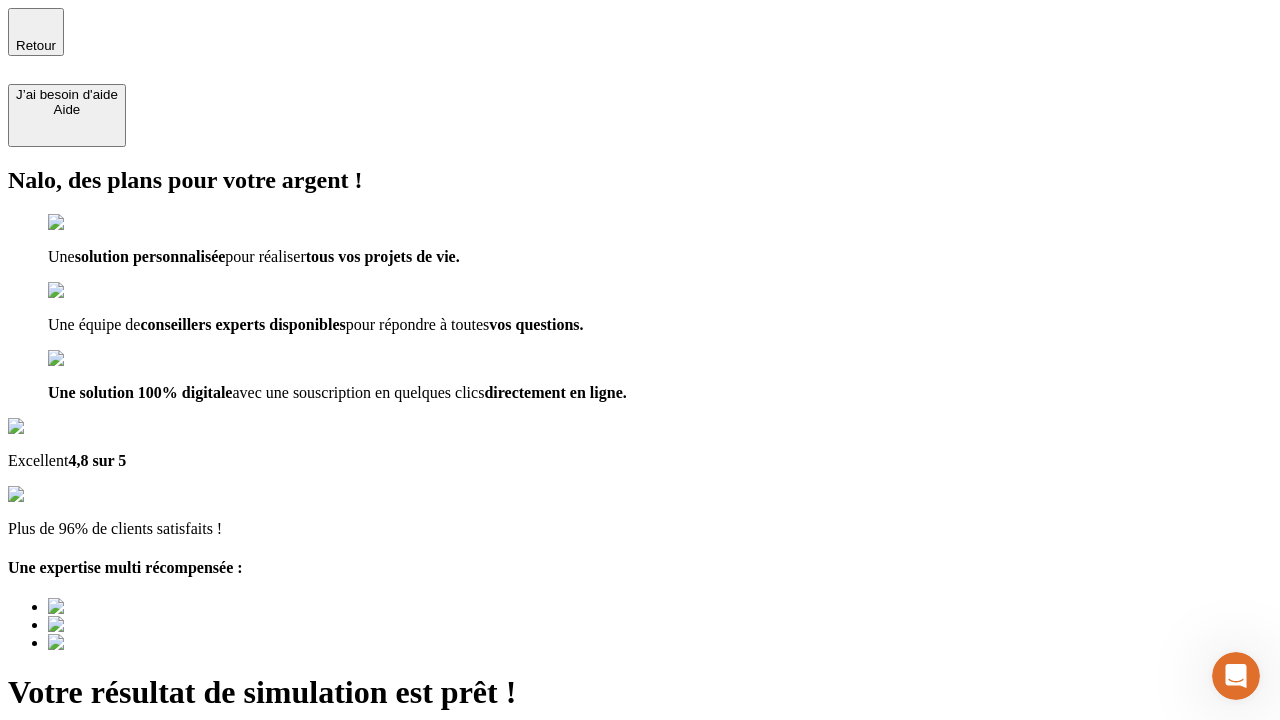 click on "Découvrir ma simulation" at bounding box center (87, 881) 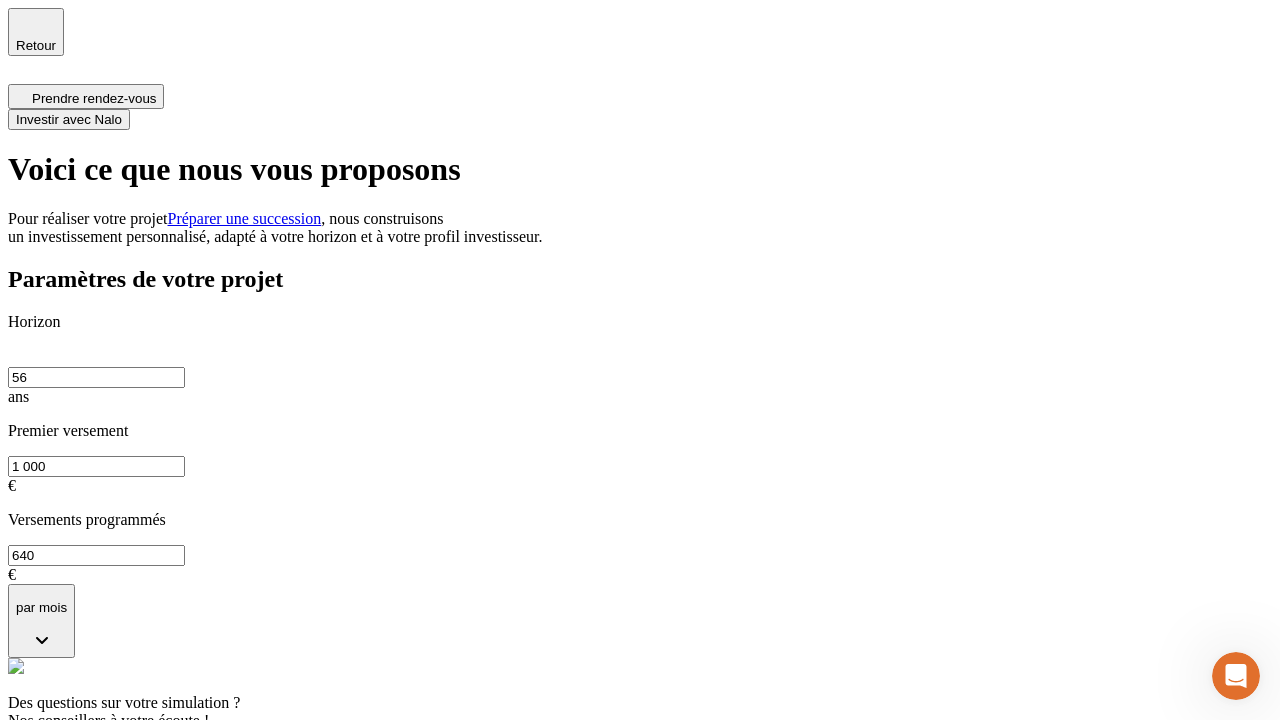 click on "Investir avec Nalo" at bounding box center [69, 119] 